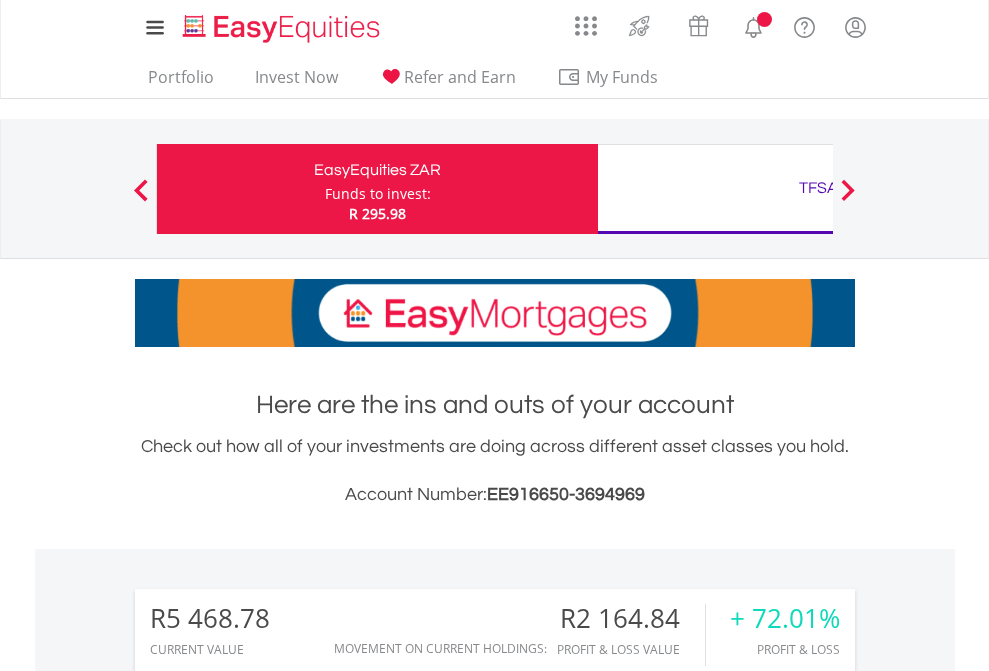 scroll, scrollTop: 0, scrollLeft: 0, axis: both 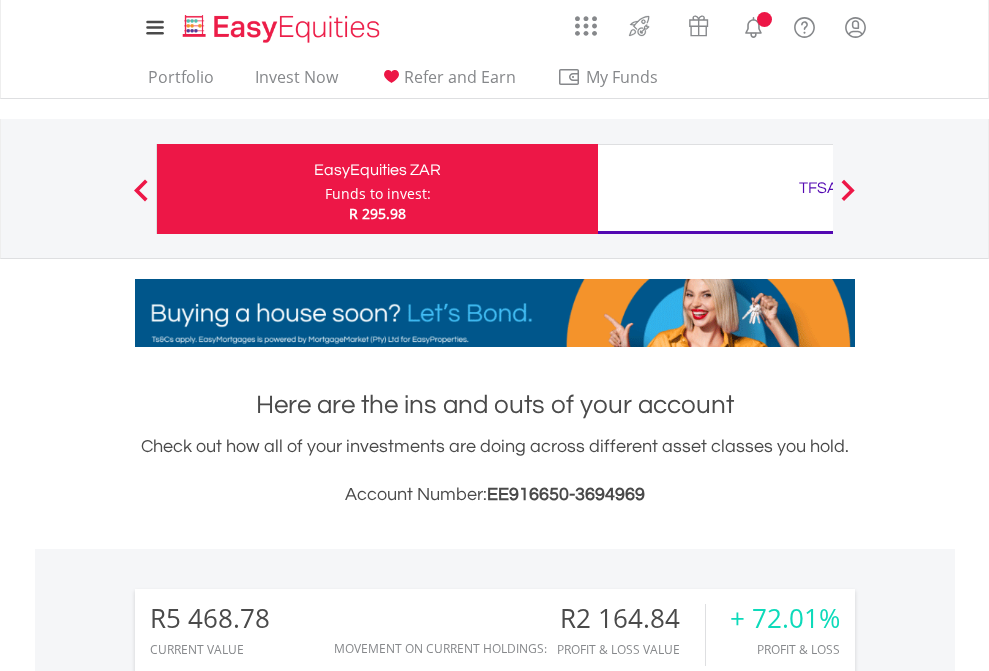 click on "Funds to invest:" at bounding box center (378, 194) 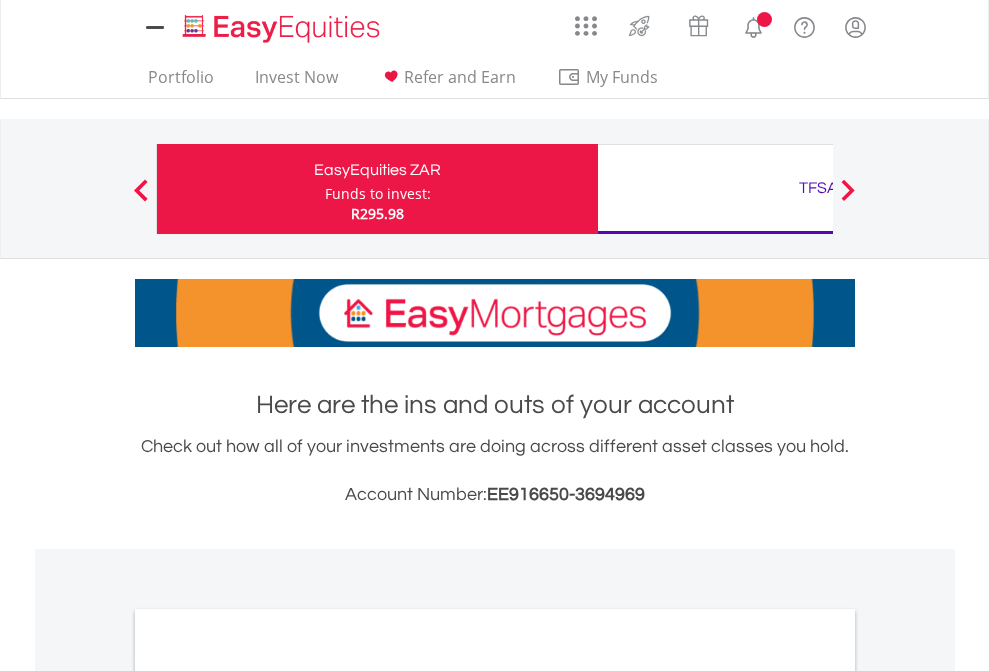 scroll, scrollTop: 0, scrollLeft: 0, axis: both 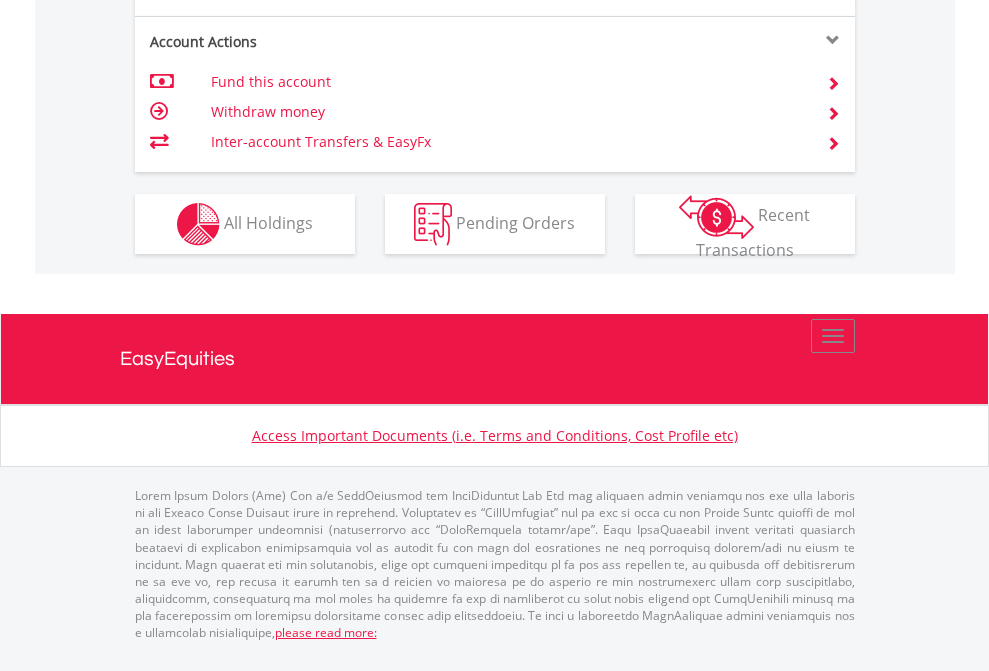 click on "Investment types" at bounding box center [706, -337] 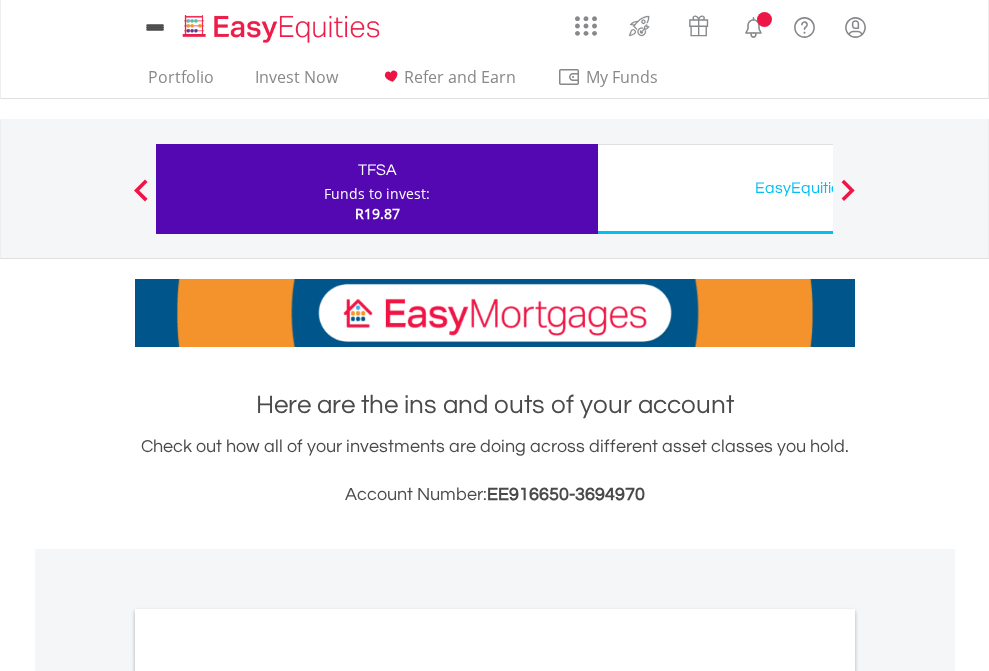 scroll, scrollTop: 0, scrollLeft: 0, axis: both 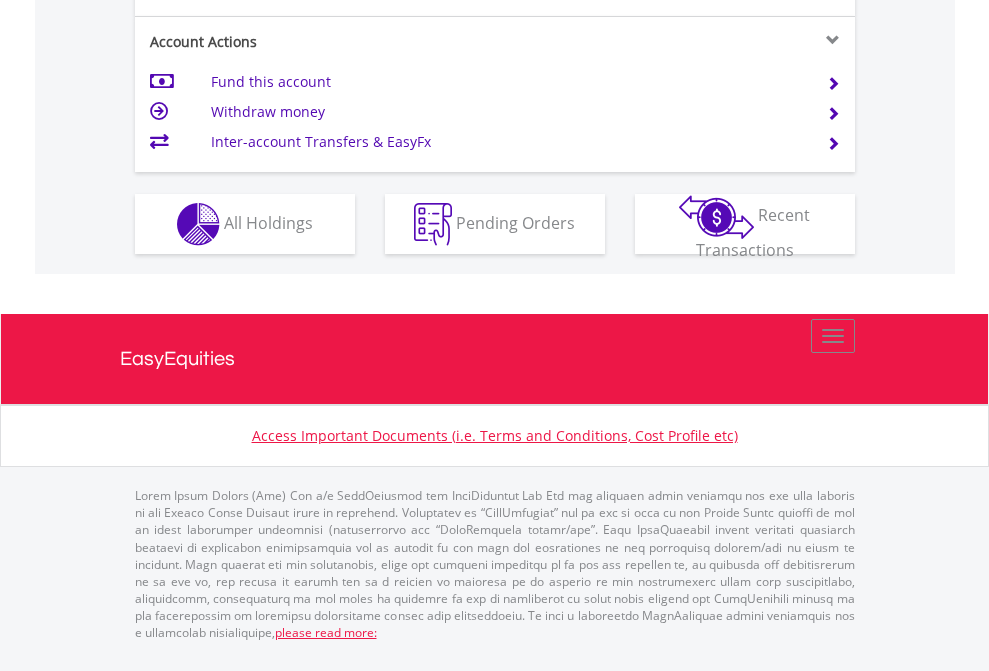 click on "Investment types" at bounding box center [706, -337] 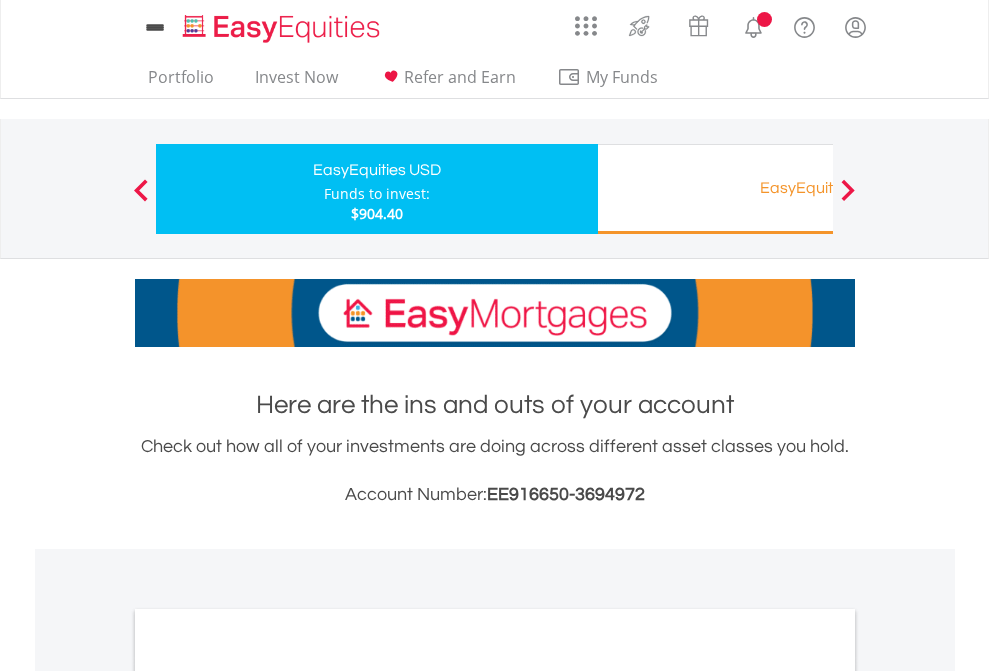 scroll, scrollTop: 0, scrollLeft: 0, axis: both 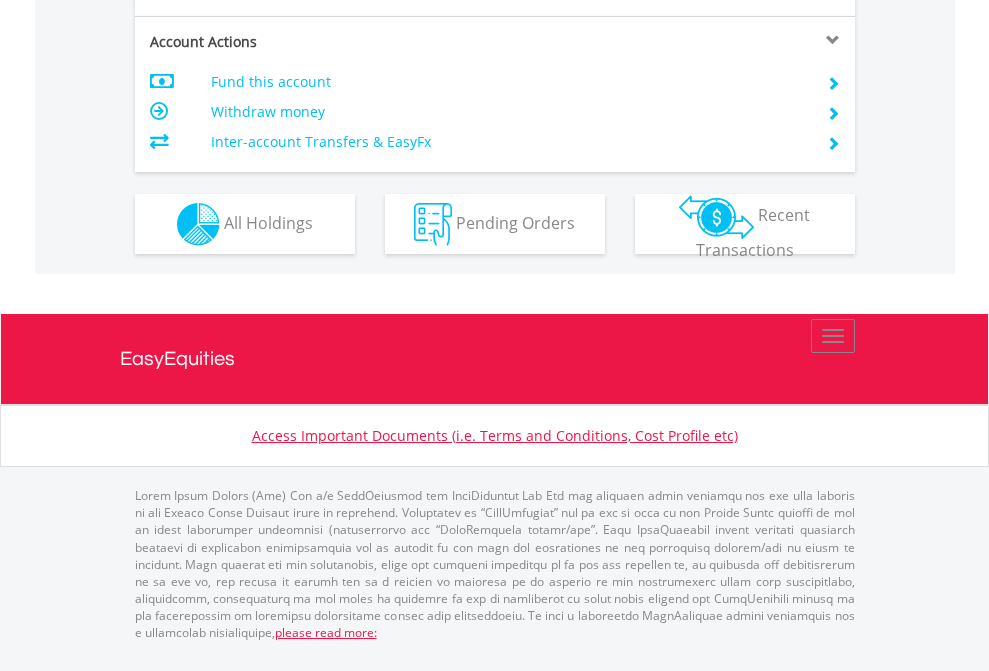 click on "Investment types" at bounding box center (706, -337) 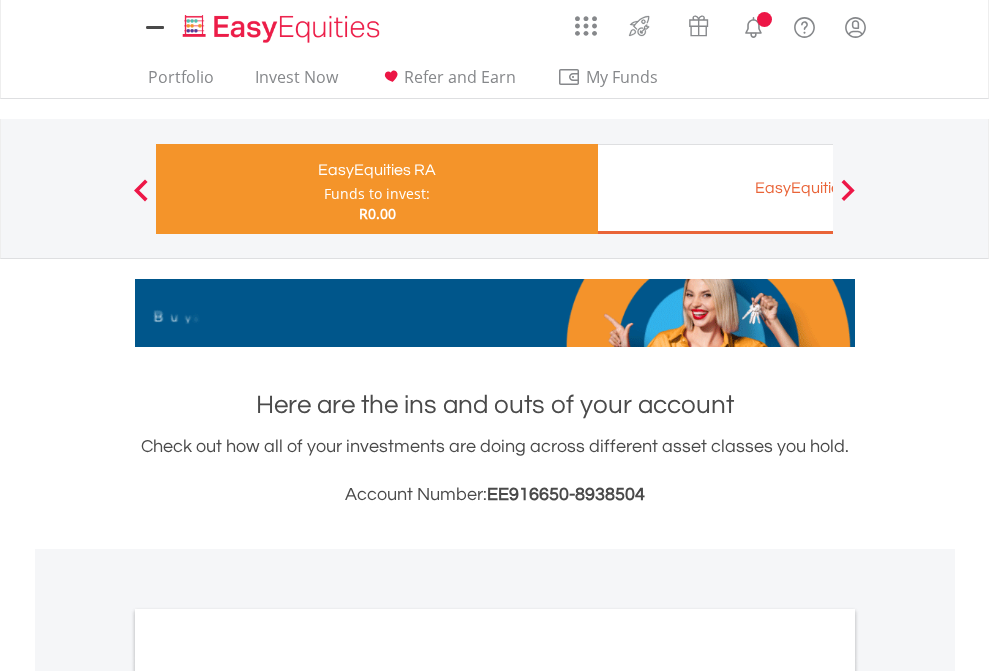 scroll, scrollTop: 0, scrollLeft: 0, axis: both 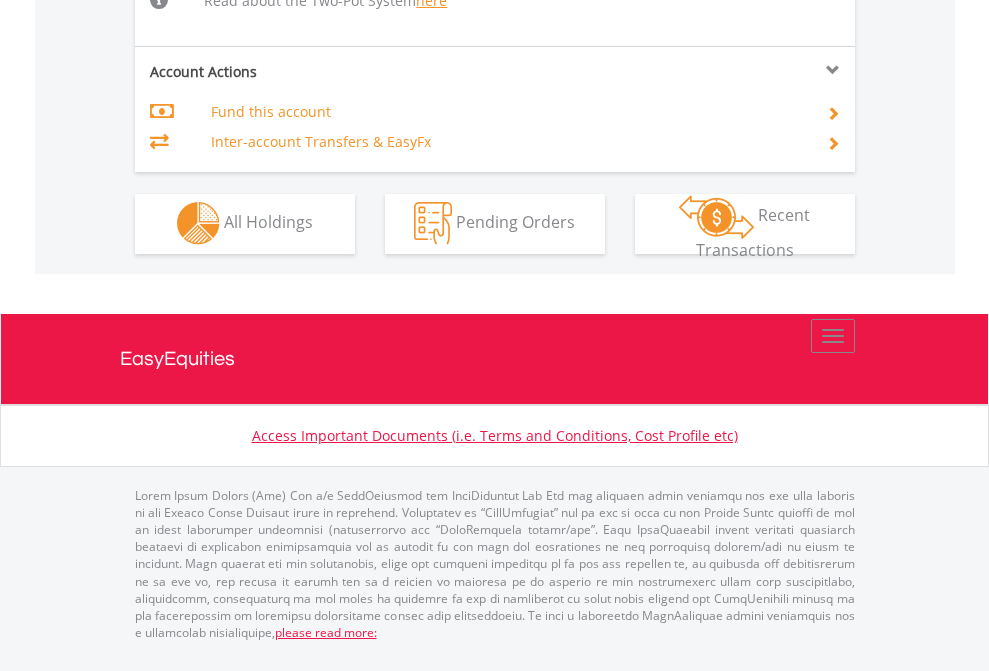 click on "Investment types" at bounding box center (706, -534) 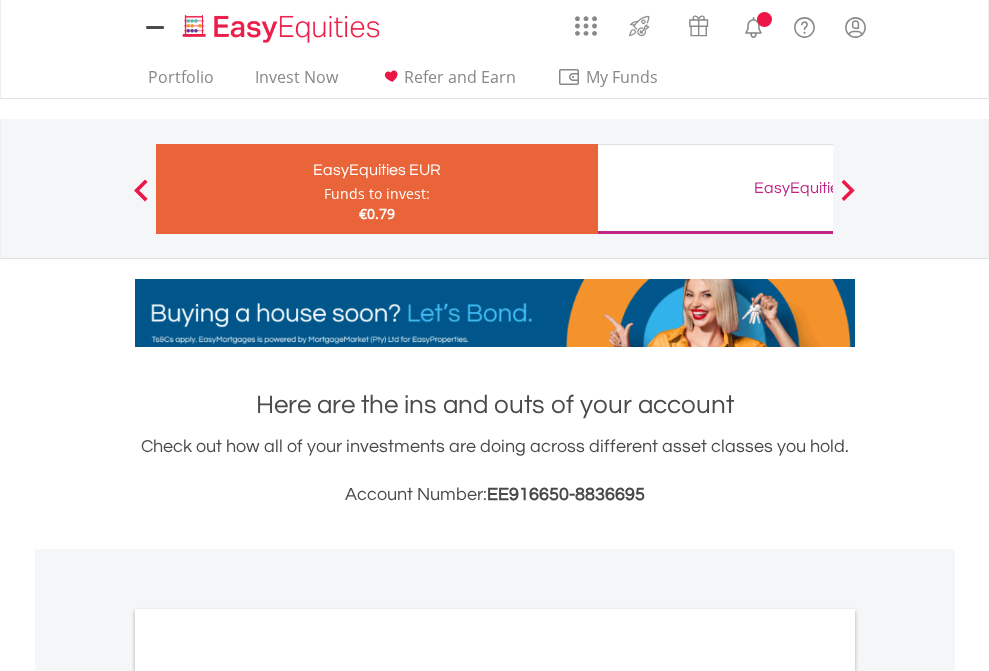 scroll, scrollTop: 0, scrollLeft: 0, axis: both 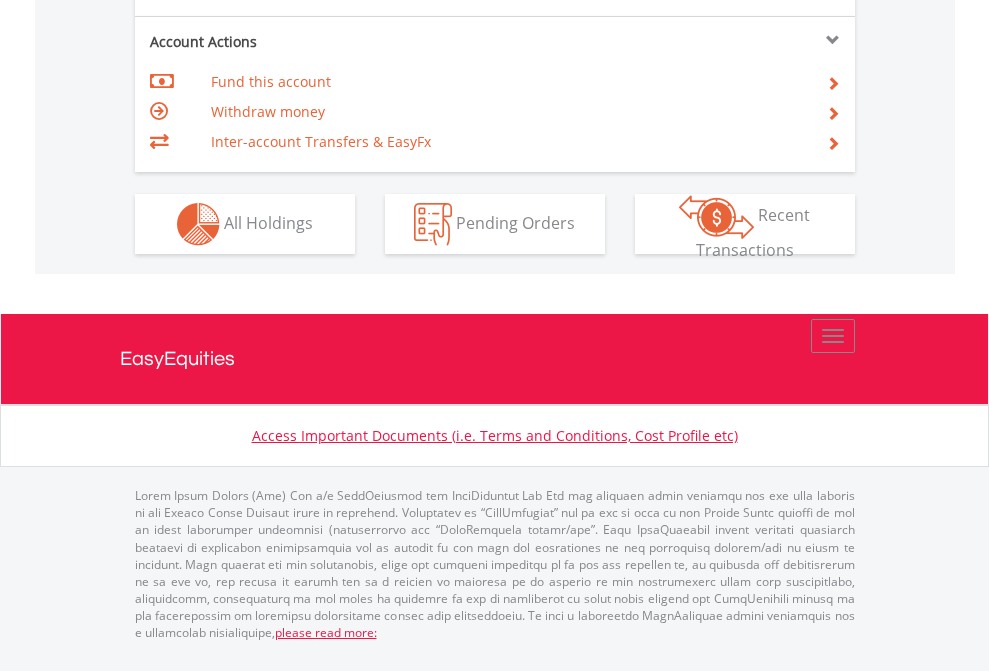click on "Investment types" at bounding box center [706, -337] 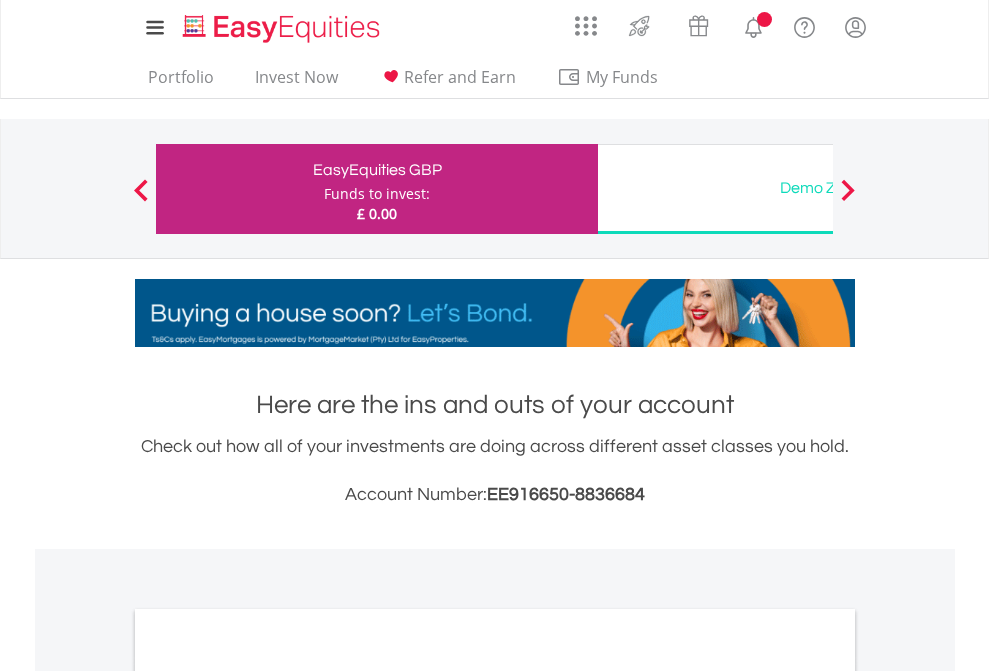 scroll, scrollTop: 0, scrollLeft: 0, axis: both 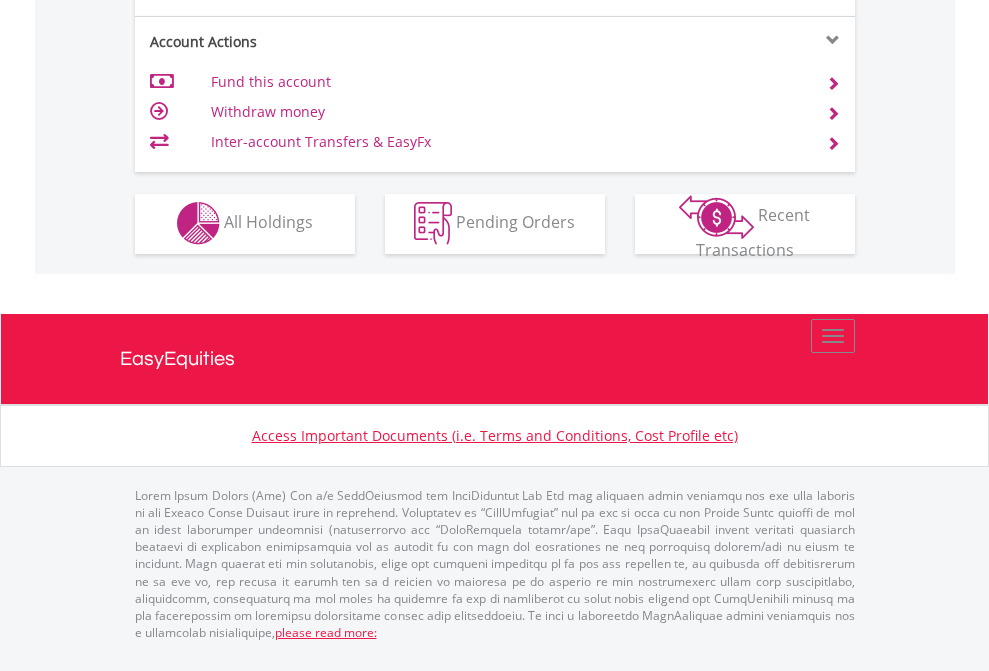 click on "Investment types" at bounding box center (706, -353) 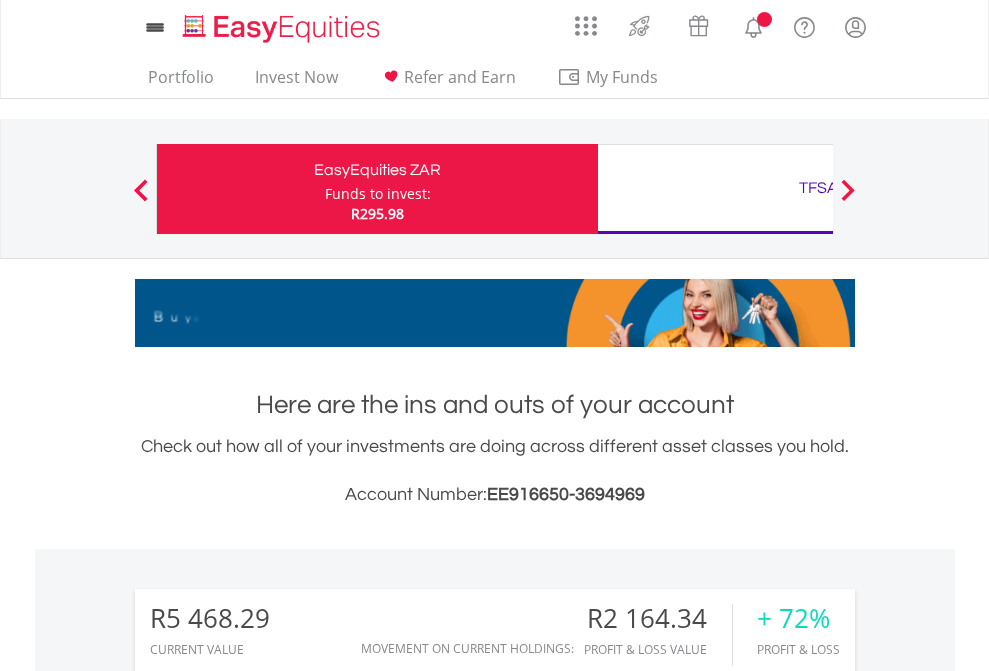 scroll, scrollTop: 1202, scrollLeft: 0, axis: vertical 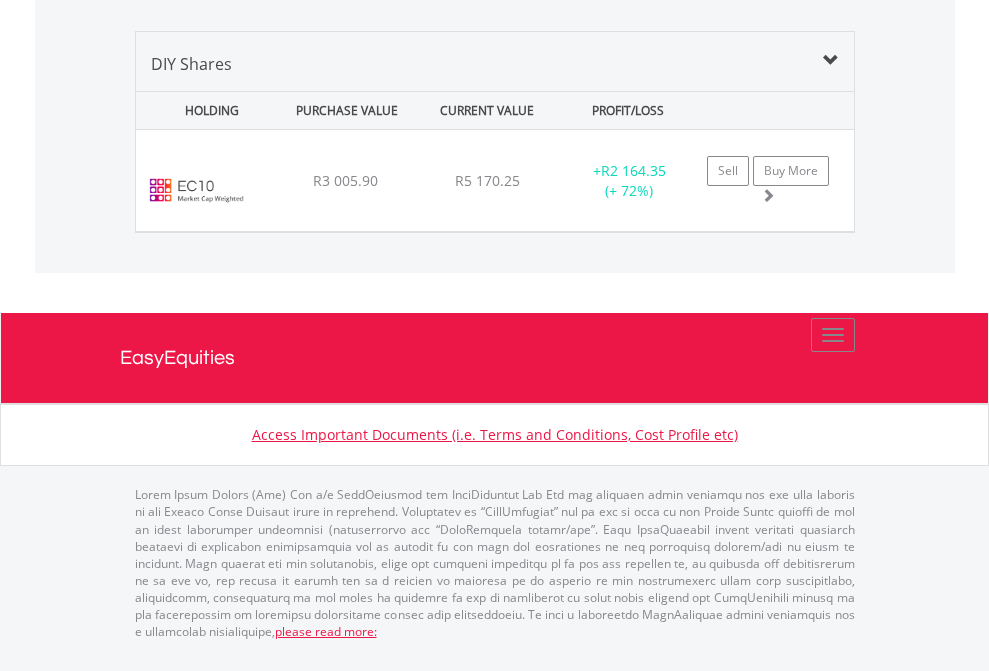 click on "TFSA" at bounding box center (818, -1419) 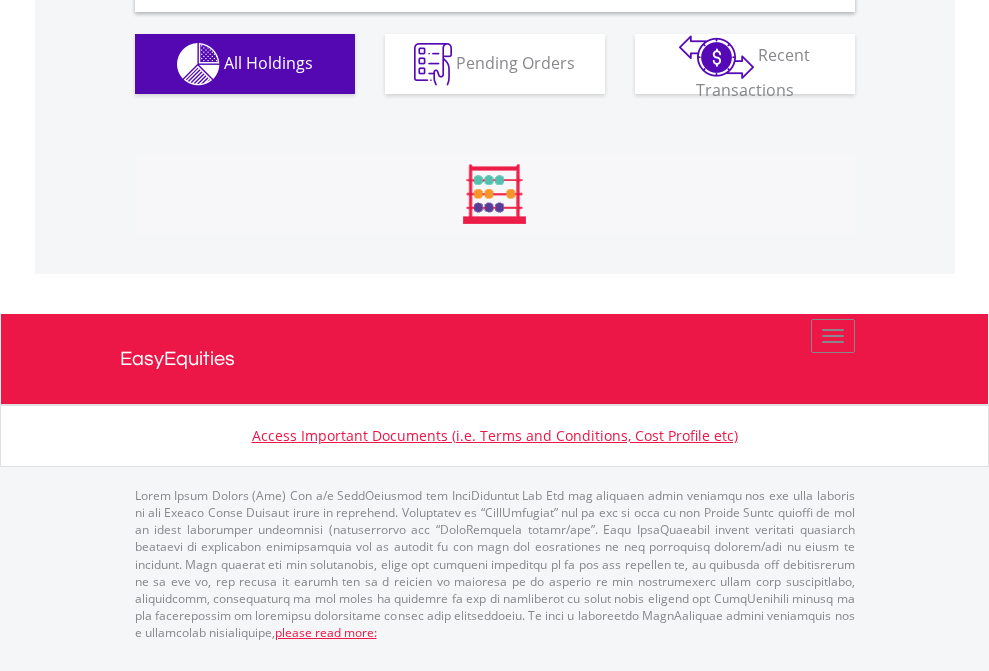 scroll, scrollTop: 1933, scrollLeft: 0, axis: vertical 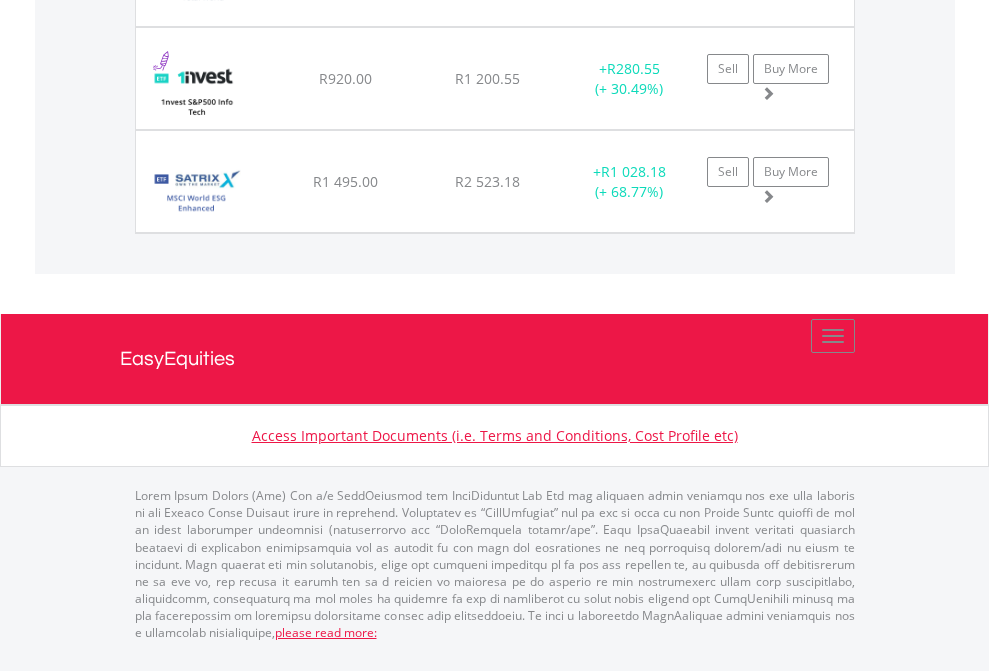 click on "EasyEquities USD" at bounding box center [818, -1174] 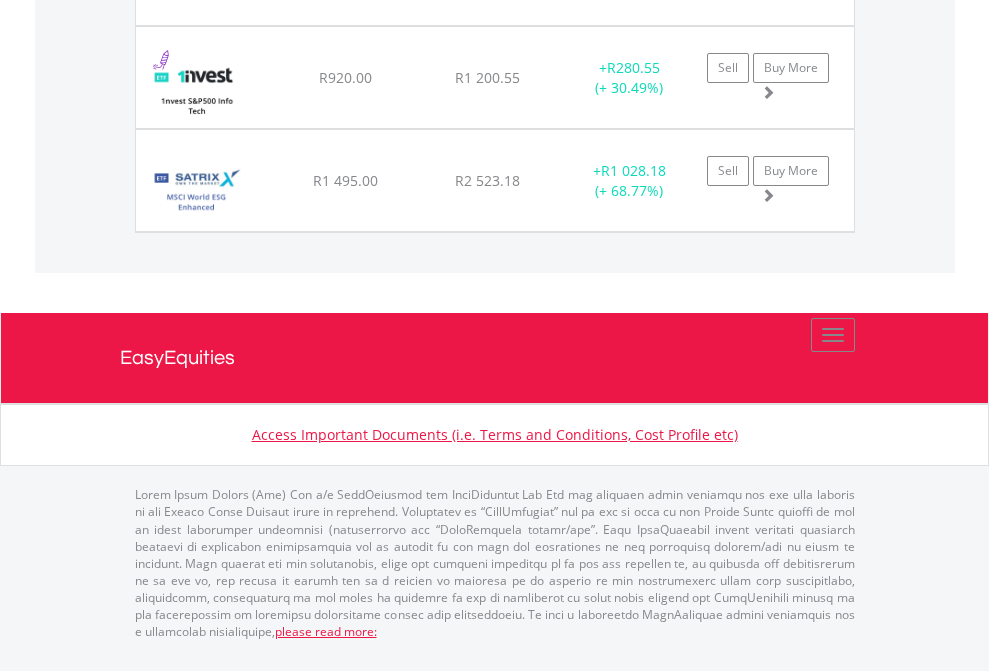scroll, scrollTop: 144, scrollLeft: 0, axis: vertical 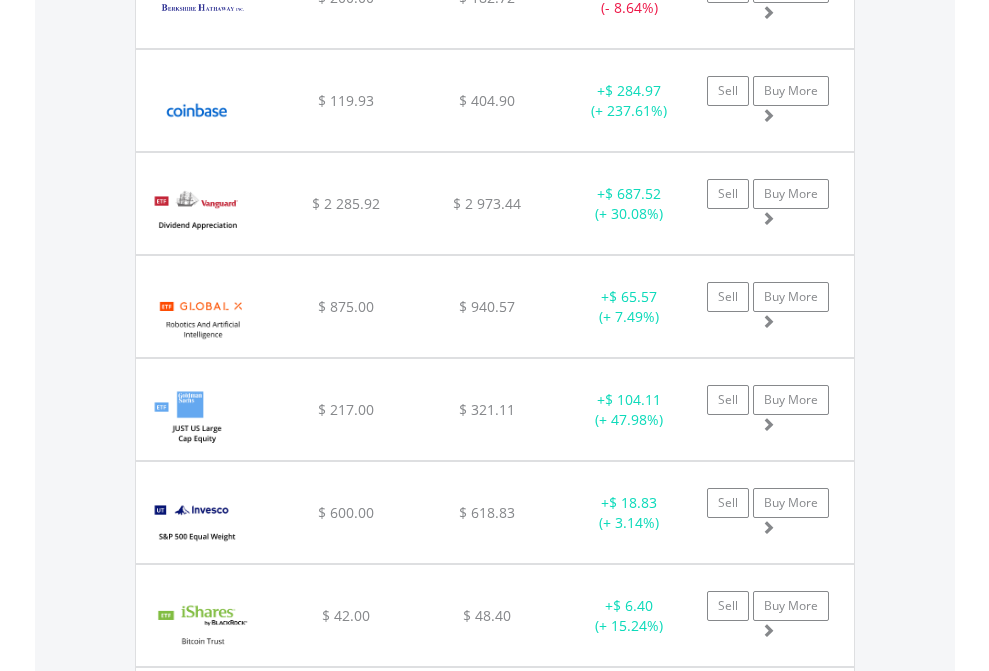 click on "EasyEquities RA" at bounding box center [818, -2117] 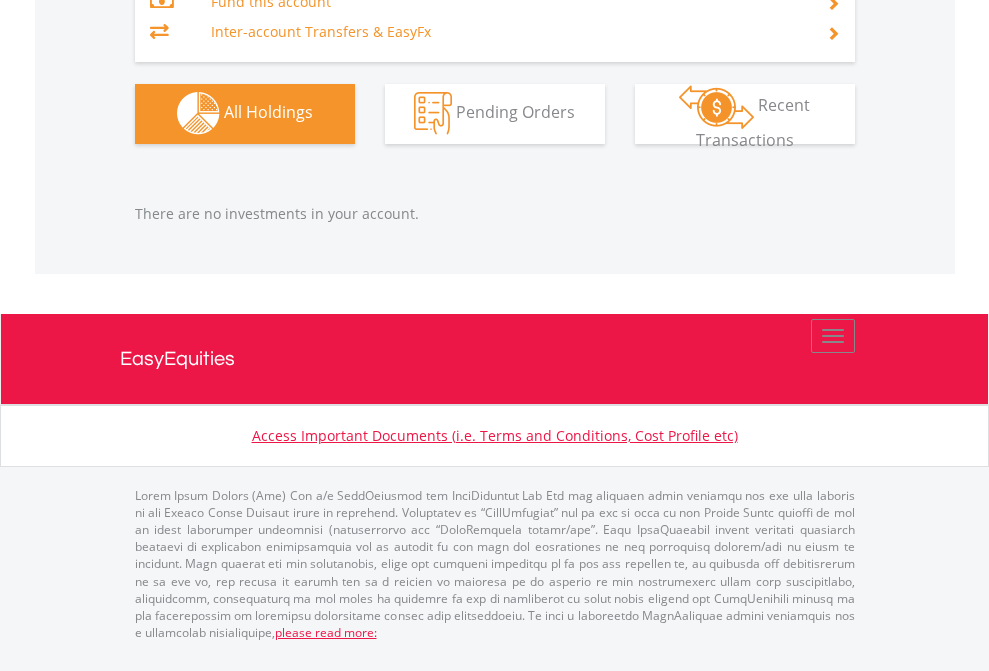 scroll, scrollTop: 2040, scrollLeft: 0, axis: vertical 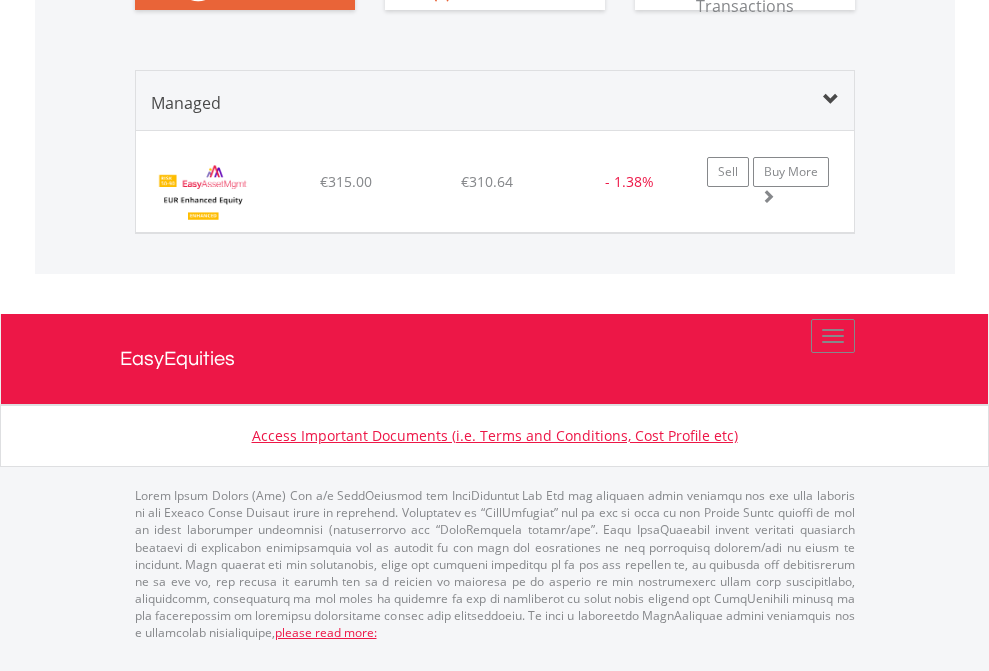 click on "EasyEquities GBP" at bounding box center [818, -1300] 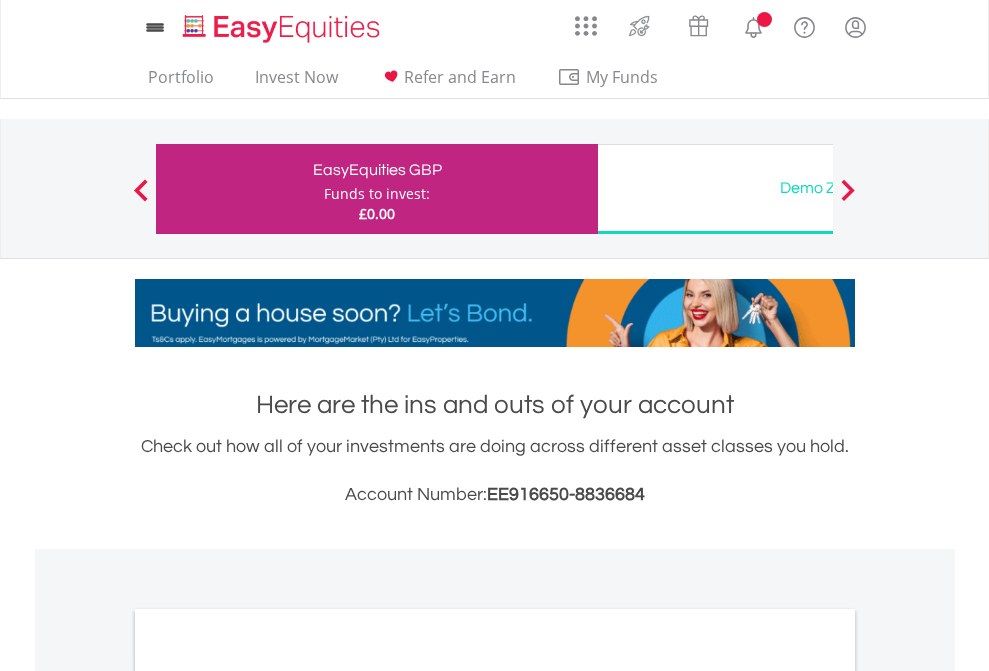 scroll, scrollTop: 0, scrollLeft: 0, axis: both 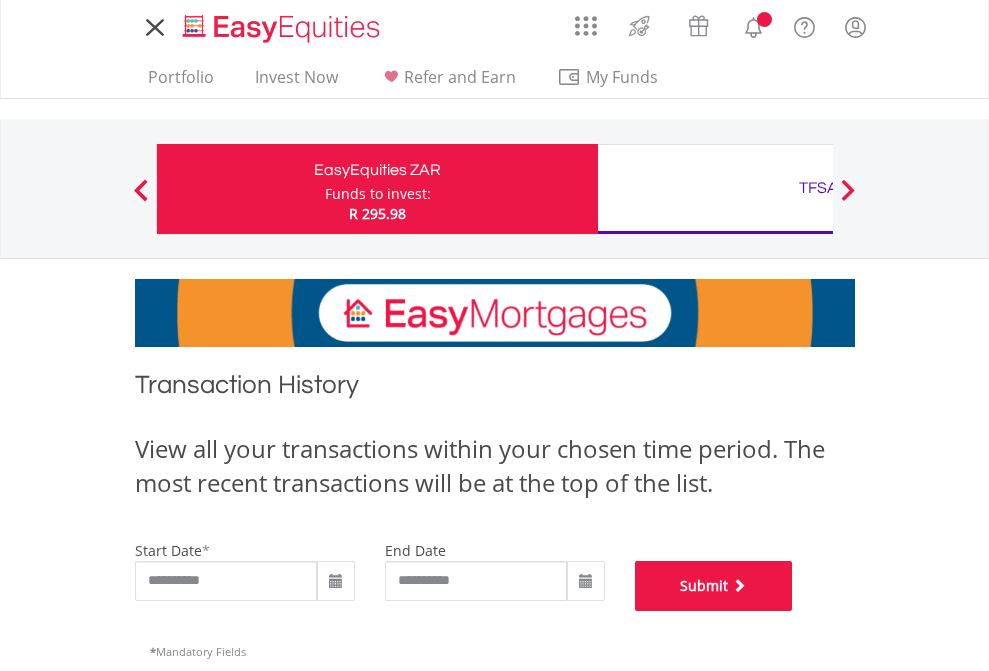 click on "Submit" at bounding box center (714, 586) 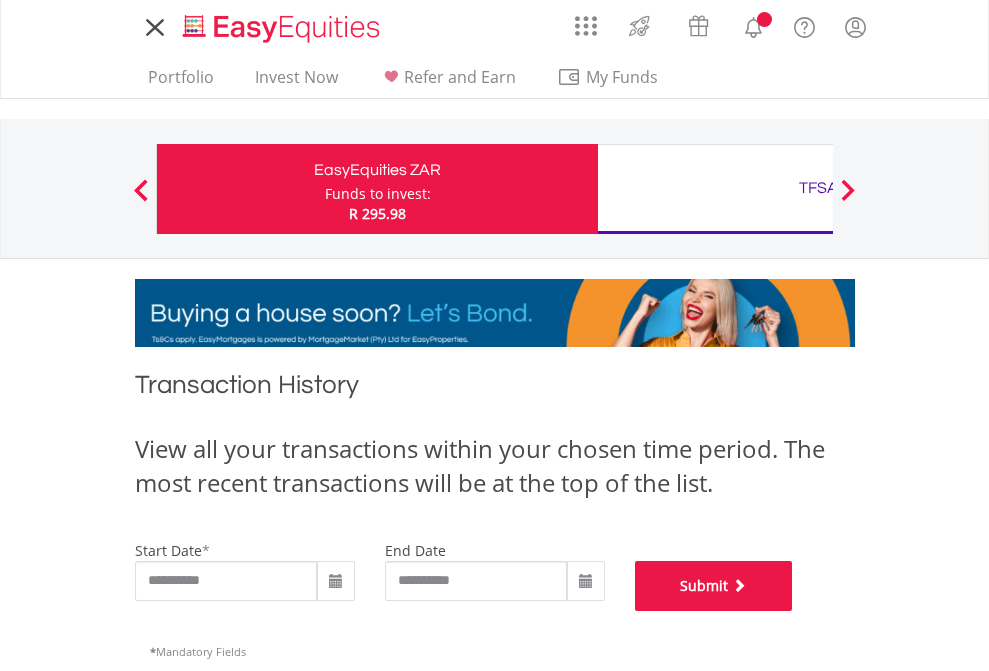 scroll, scrollTop: 811, scrollLeft: 0, axis: vertical 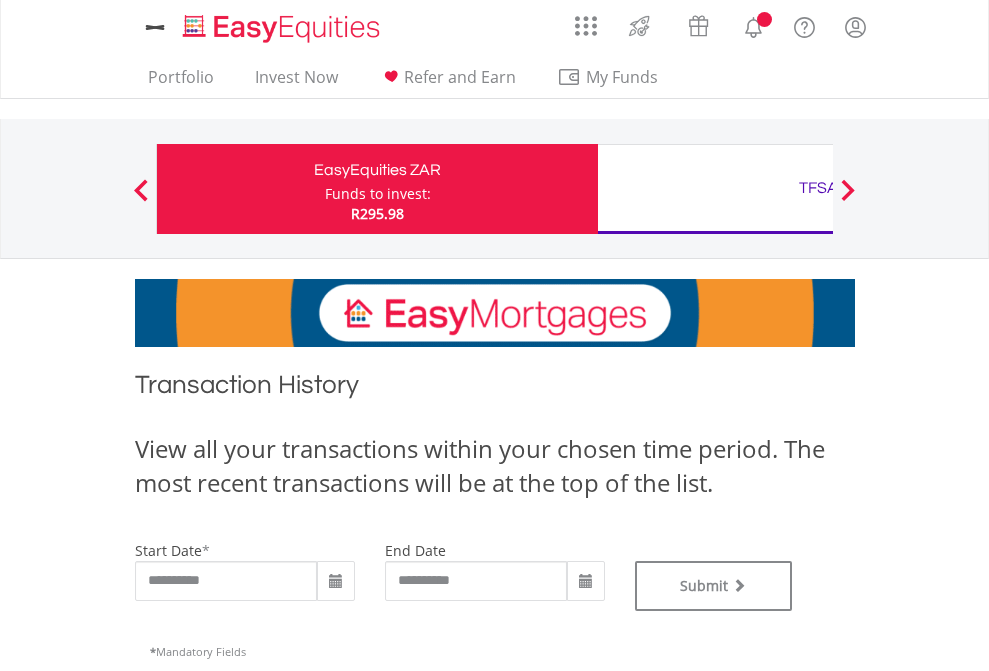 click on "TFSA" at bounding box center (818, 188) 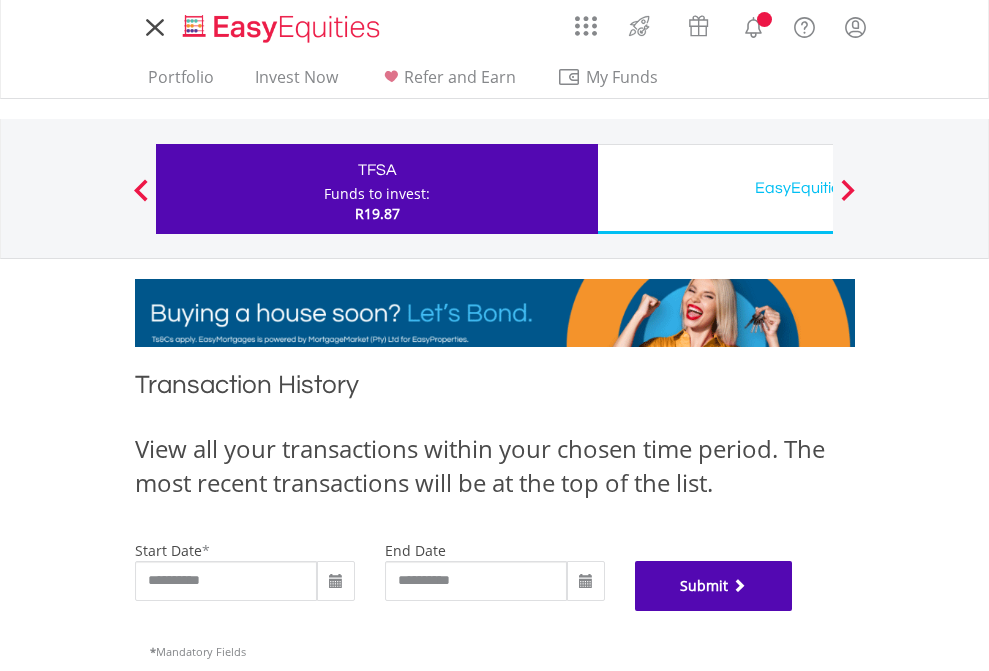click on "Submit" at bounding box center [714, 586] 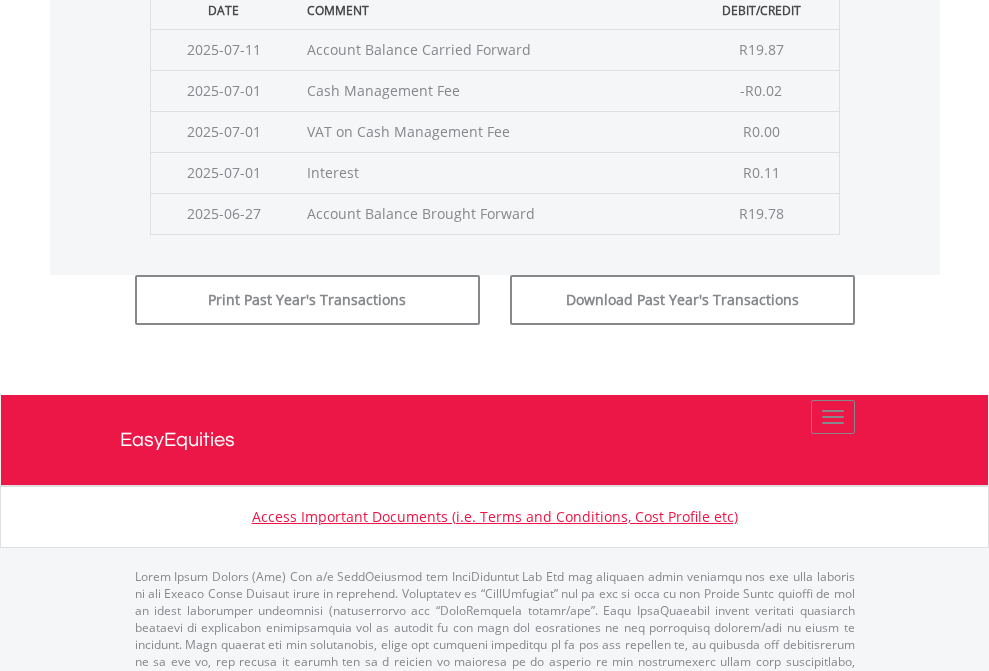 scroll, scrollTop: 811, scrollLeft: 0, axis: vertical 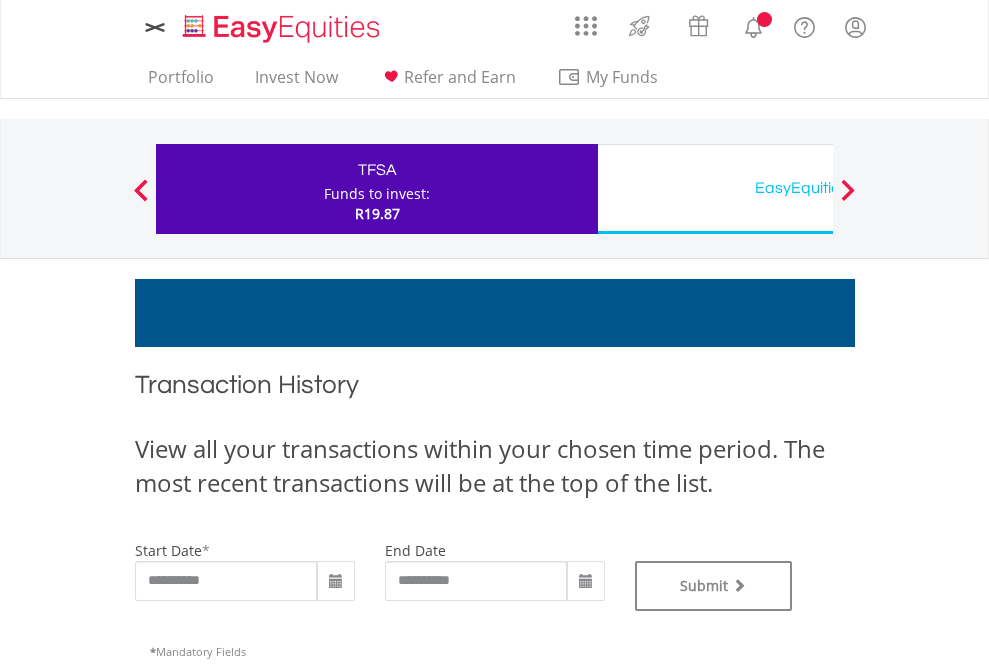 click on "EasyEquities USD" at bounding box center (818, 188) 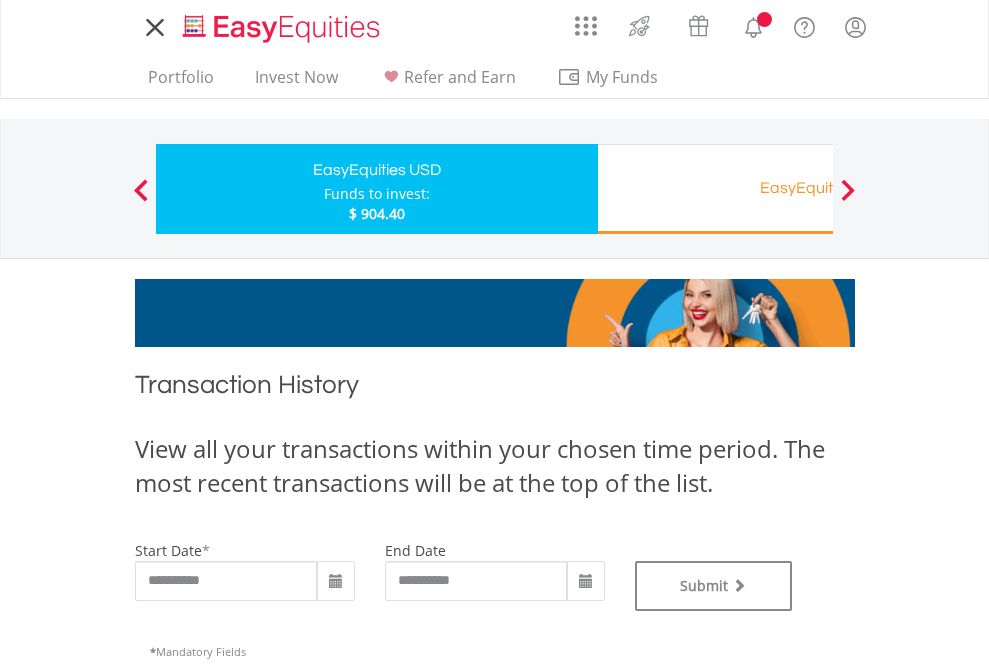 scroll, scrollTop: 0, scrollLeft: 0, axis: both 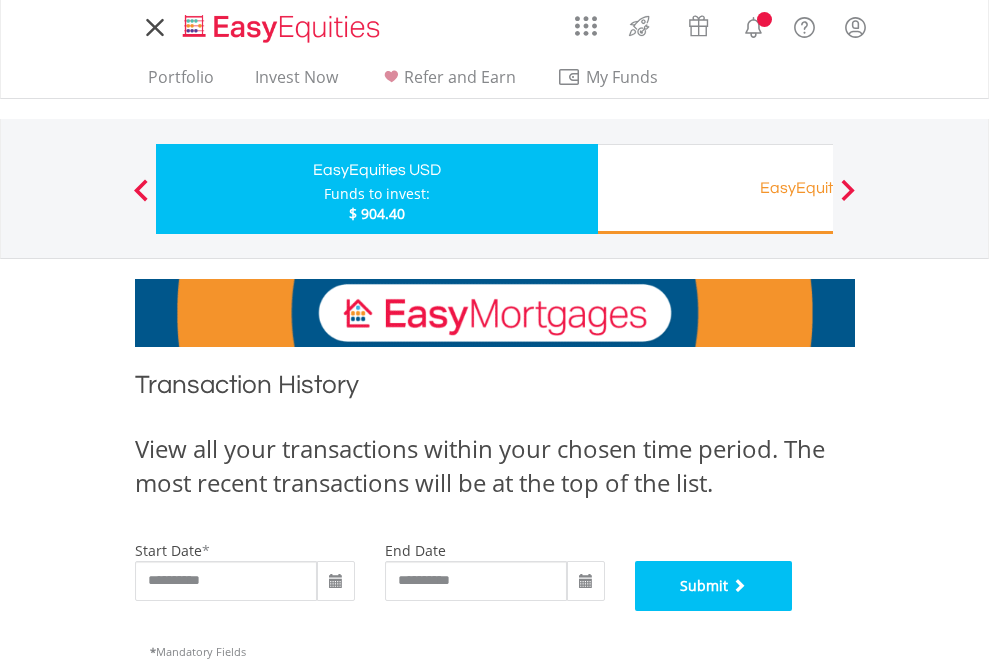 click on "Submit" at bounding box center [714, 586] 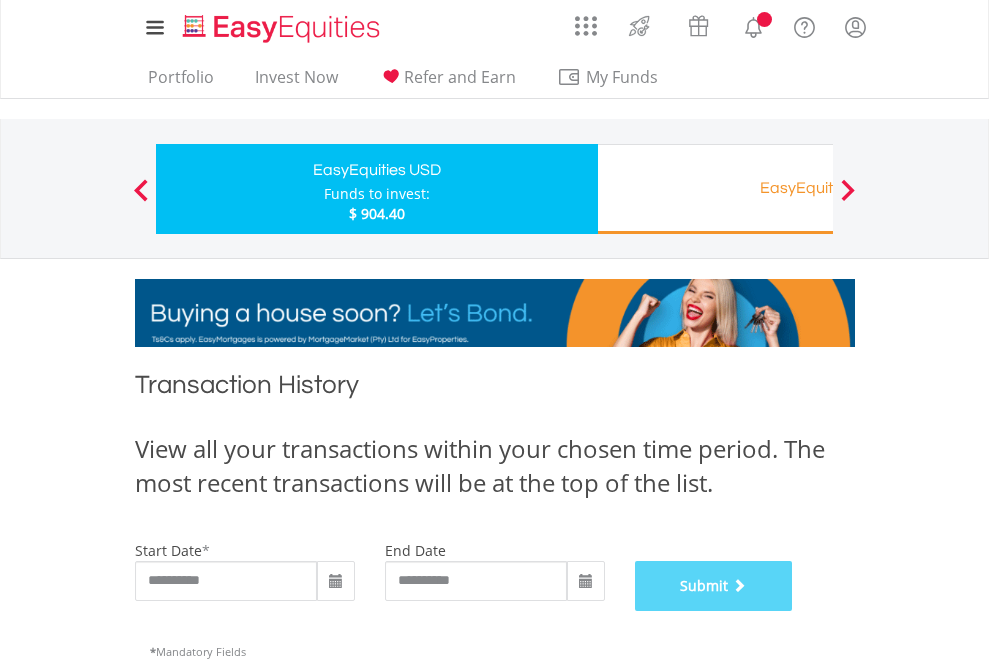 scroll, scrollTop: 811, scrollLeft: 0, axis: vertical 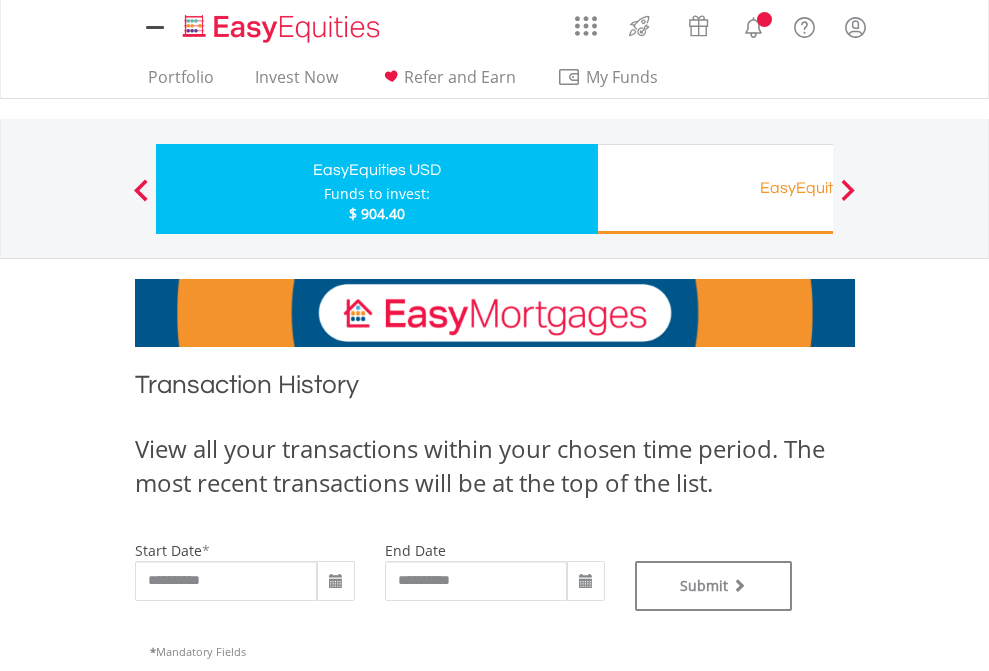 click on "EasyEquities RA" at bounding box center [818, 188] 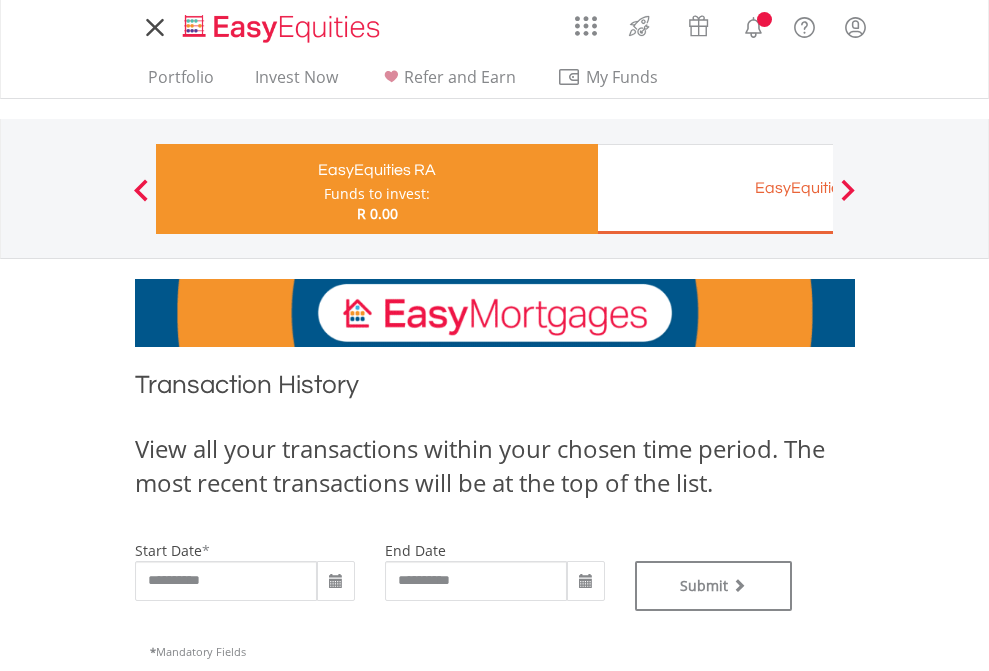 scroll, scrollTop: 0, scrollLeft: 0, axis: both 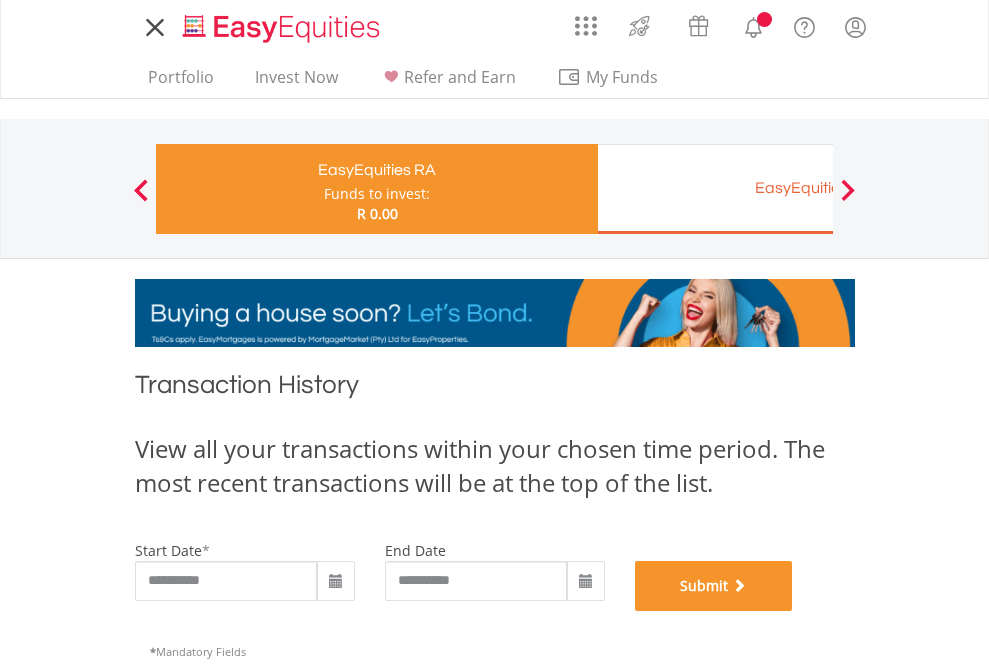 click on "Submit" at bounding box center (714, 586) 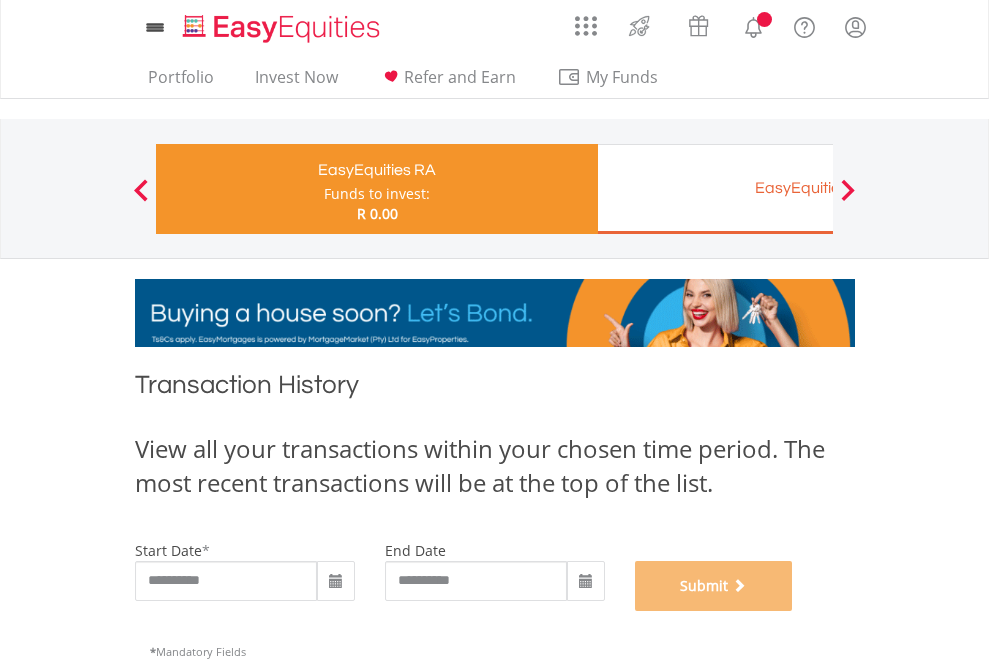 scroll, scrollTop: 811, scrollLeft: 0, axis: vertical 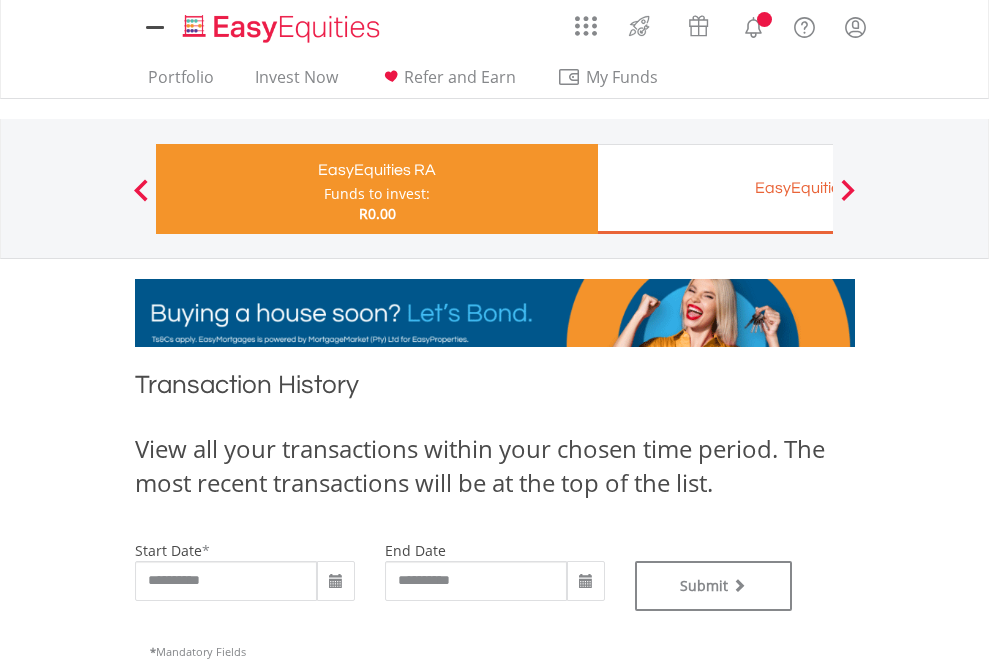 click on "EasyEquities EUR" at bounding box center (818, 188) 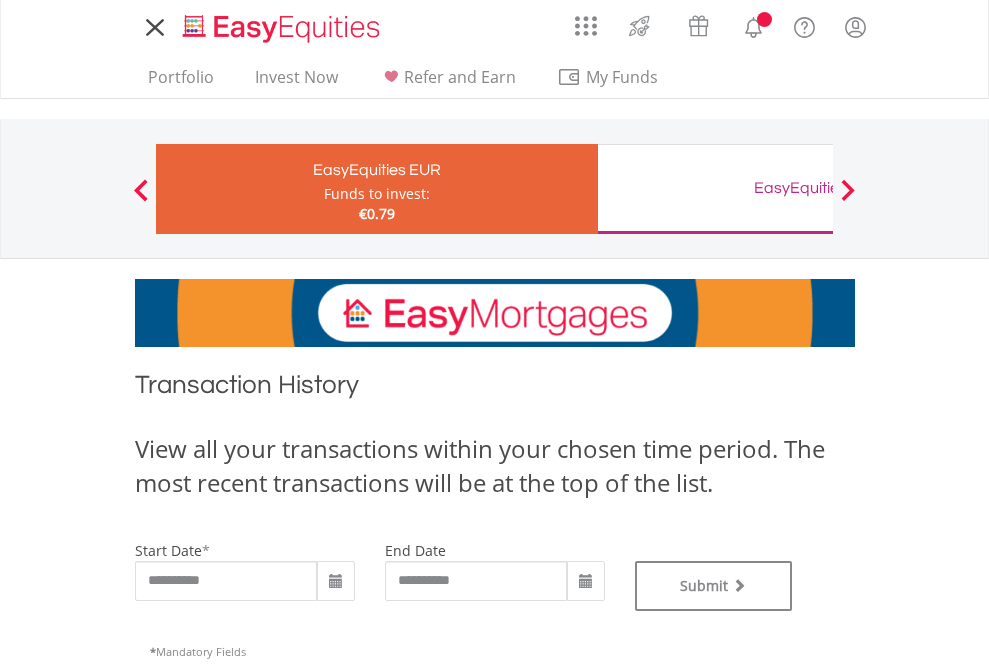 scroll, scrollTop: 0, scrollLeft: 0, axis: both 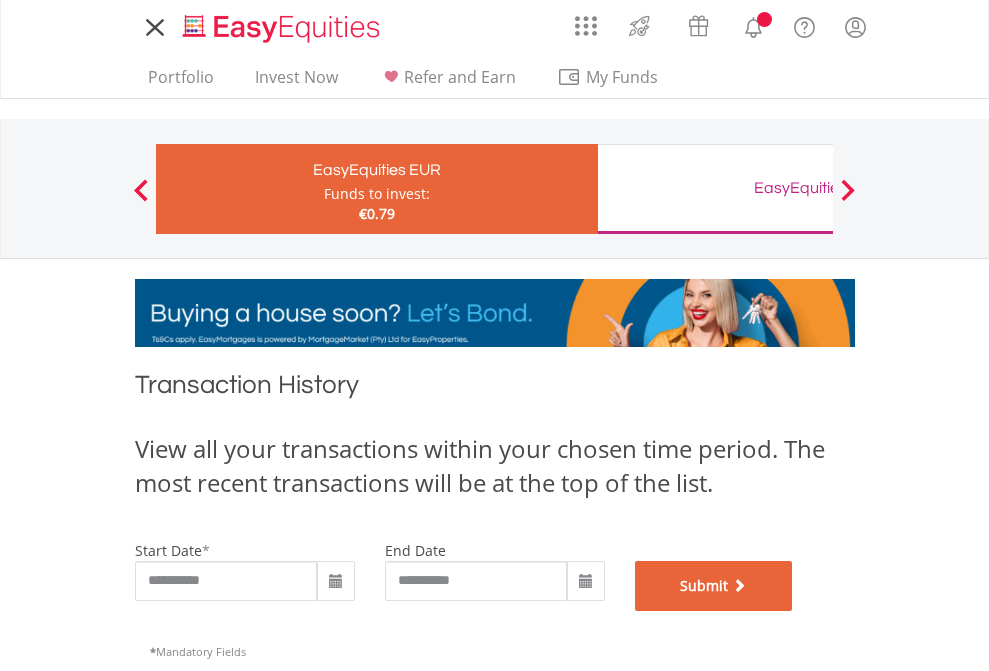 click on "Submit" at bounding box center (714, 586) 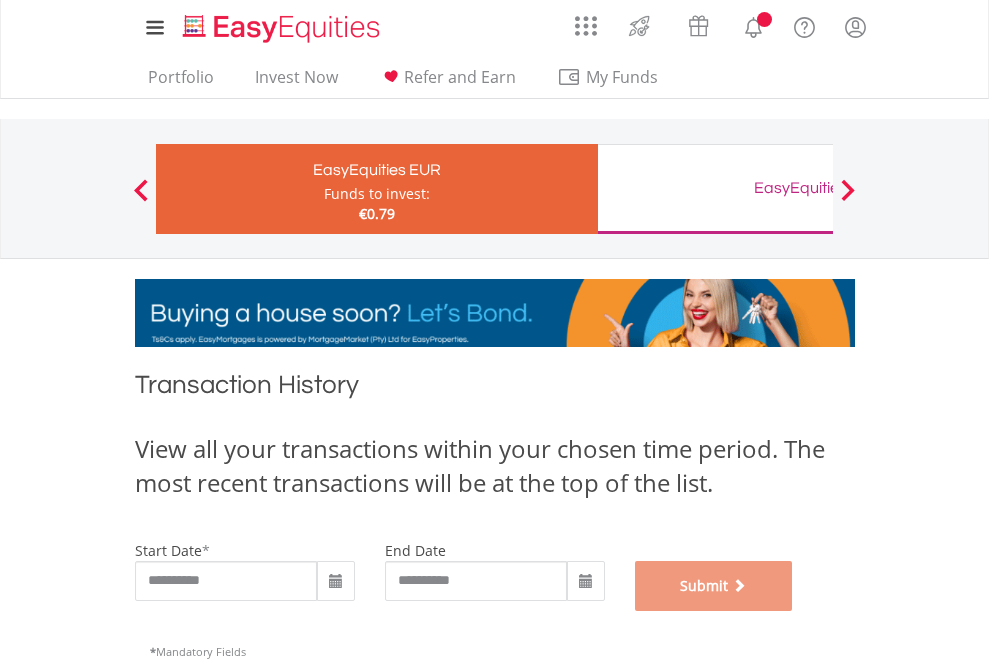 scroll, scrollTop: 811, scrollLeft: 0, axis: vertical 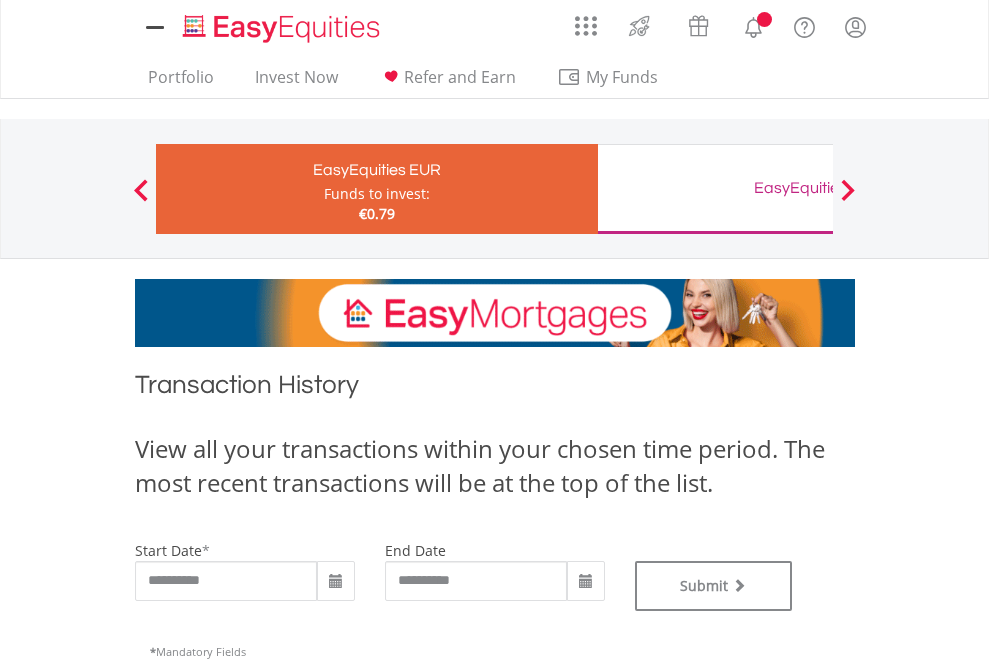 click on "EasyEquities GBP" at bounding box center (818, 188) 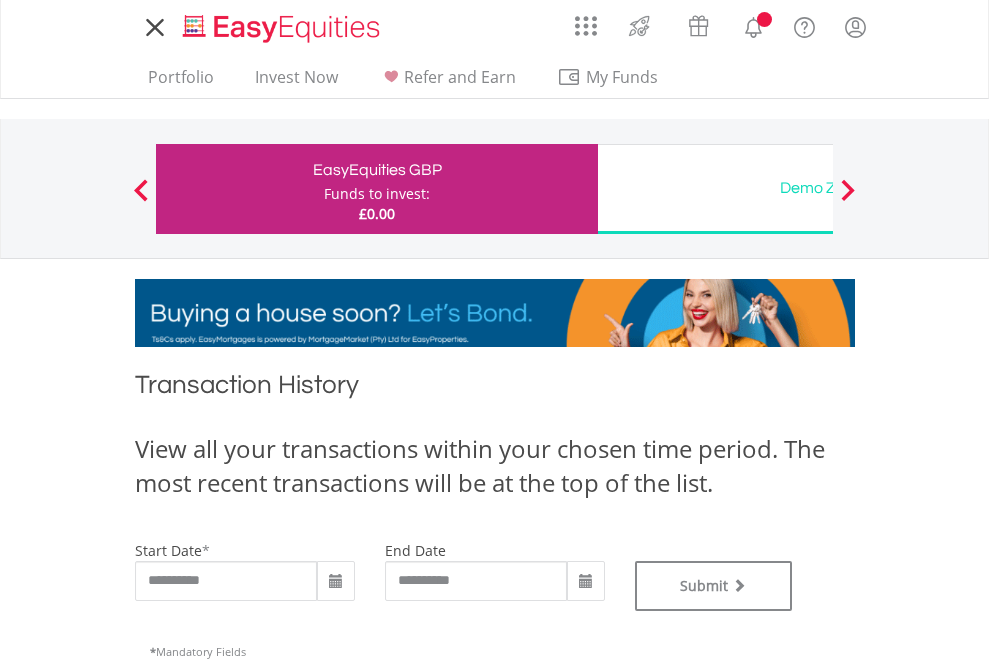 scroll, scrollTop: 0, scrollLeft: 0, axis: both 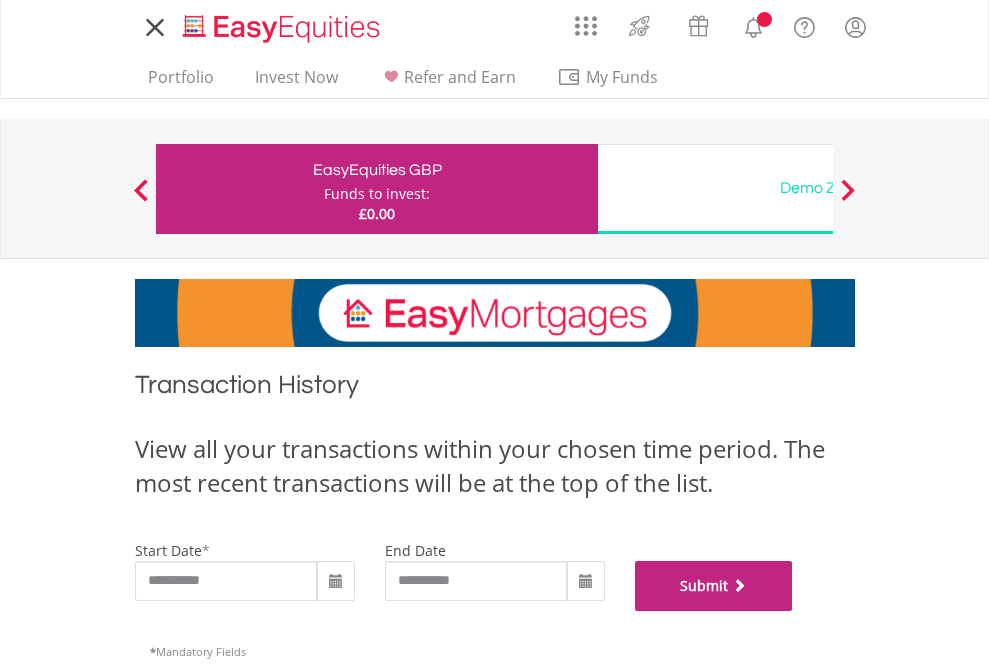 click on "Submit" at bounding box center [714, 586] 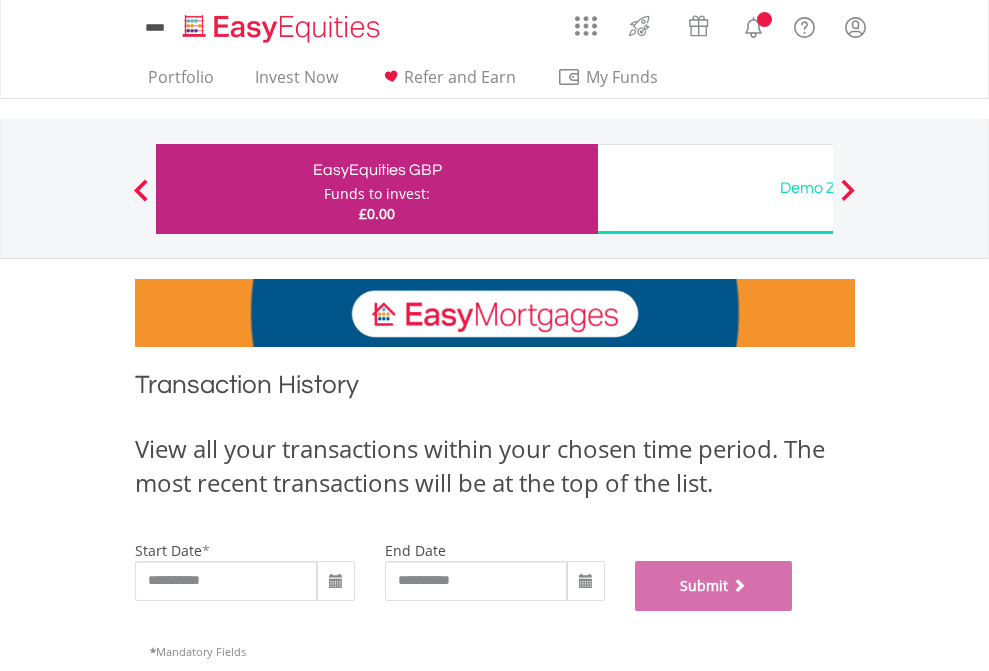 scroll, scrollTop: 811, scrollLeft: 0, axis: vertical 